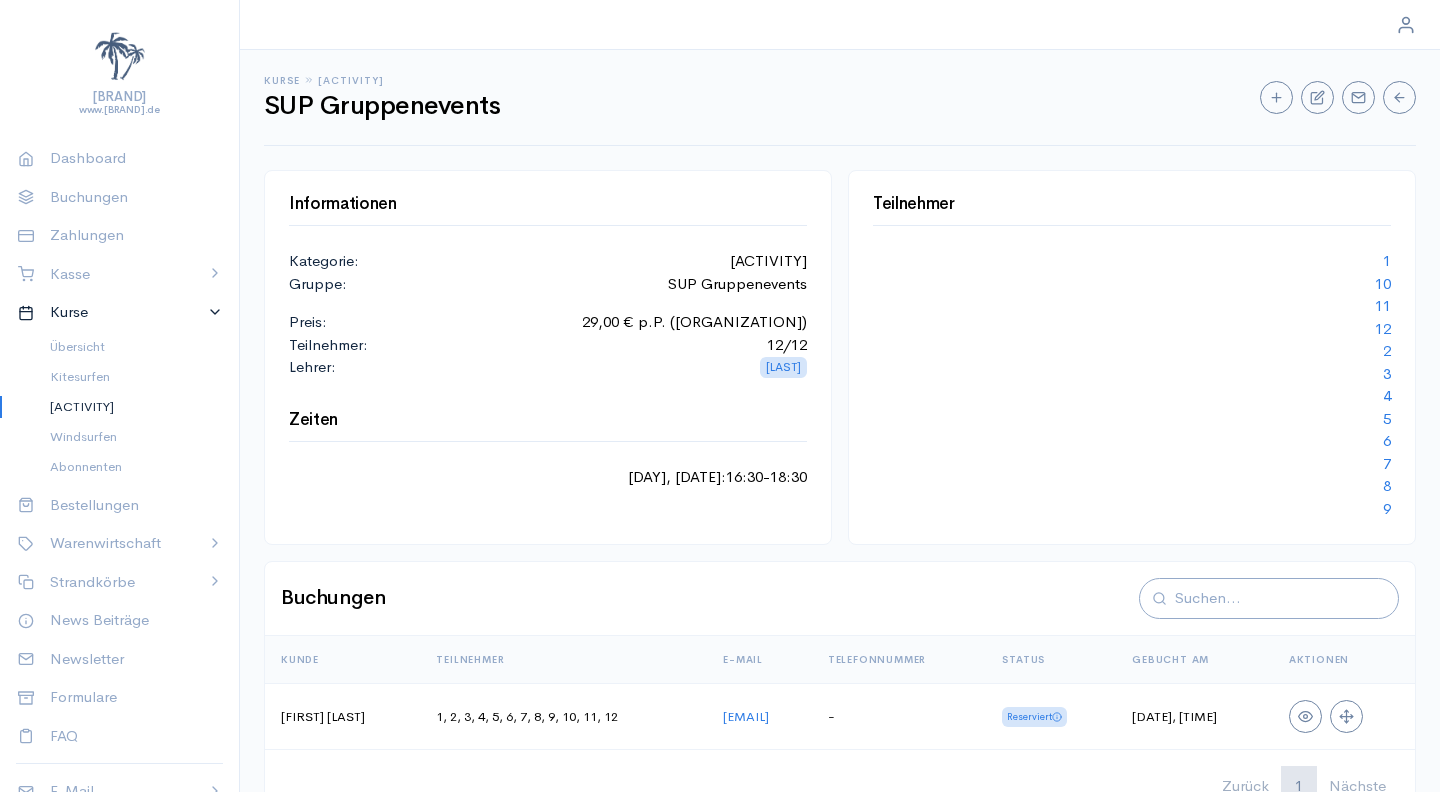 scroll, scrollTop: 0, scrollLeft: 0, axis: both 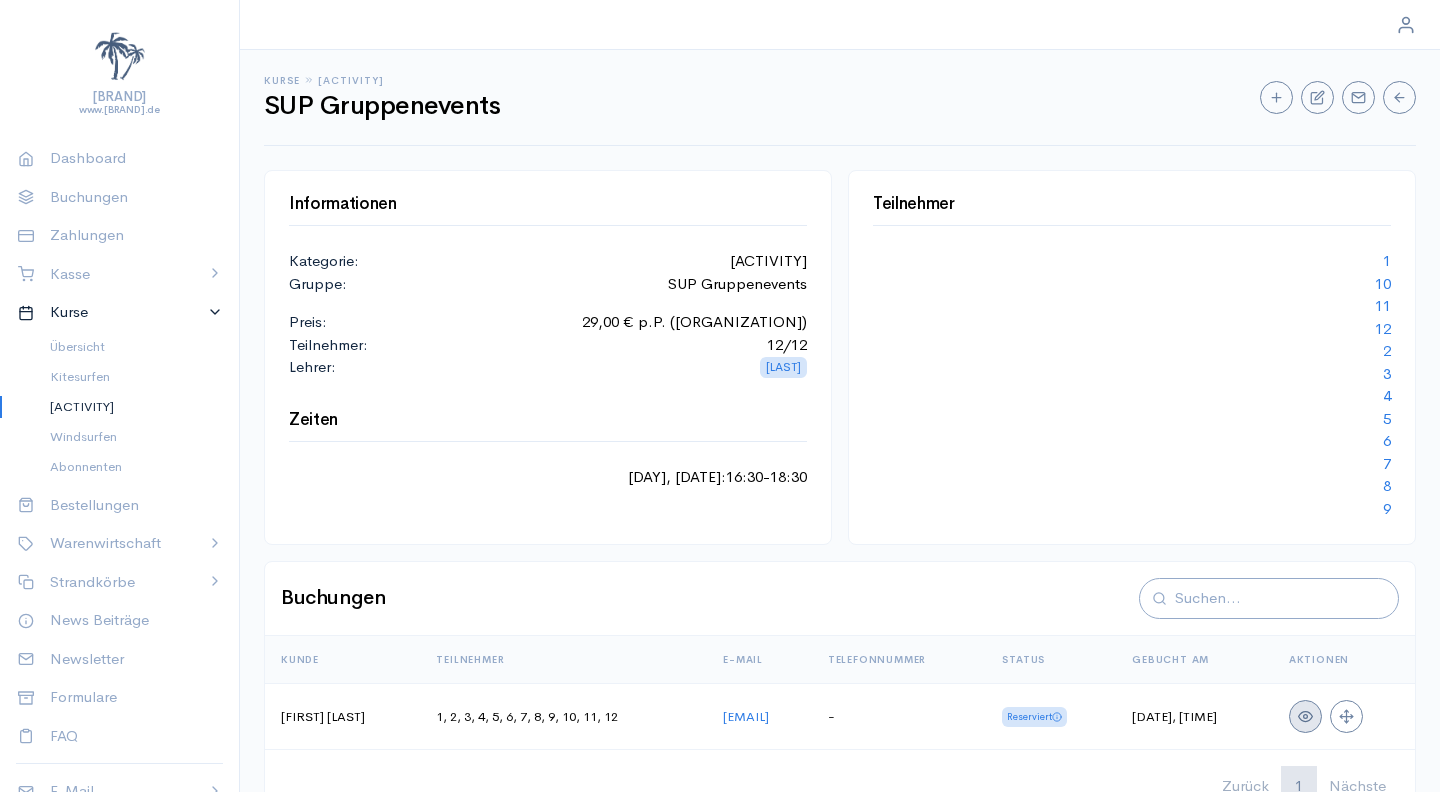 click at bounding box center (1306, 716) 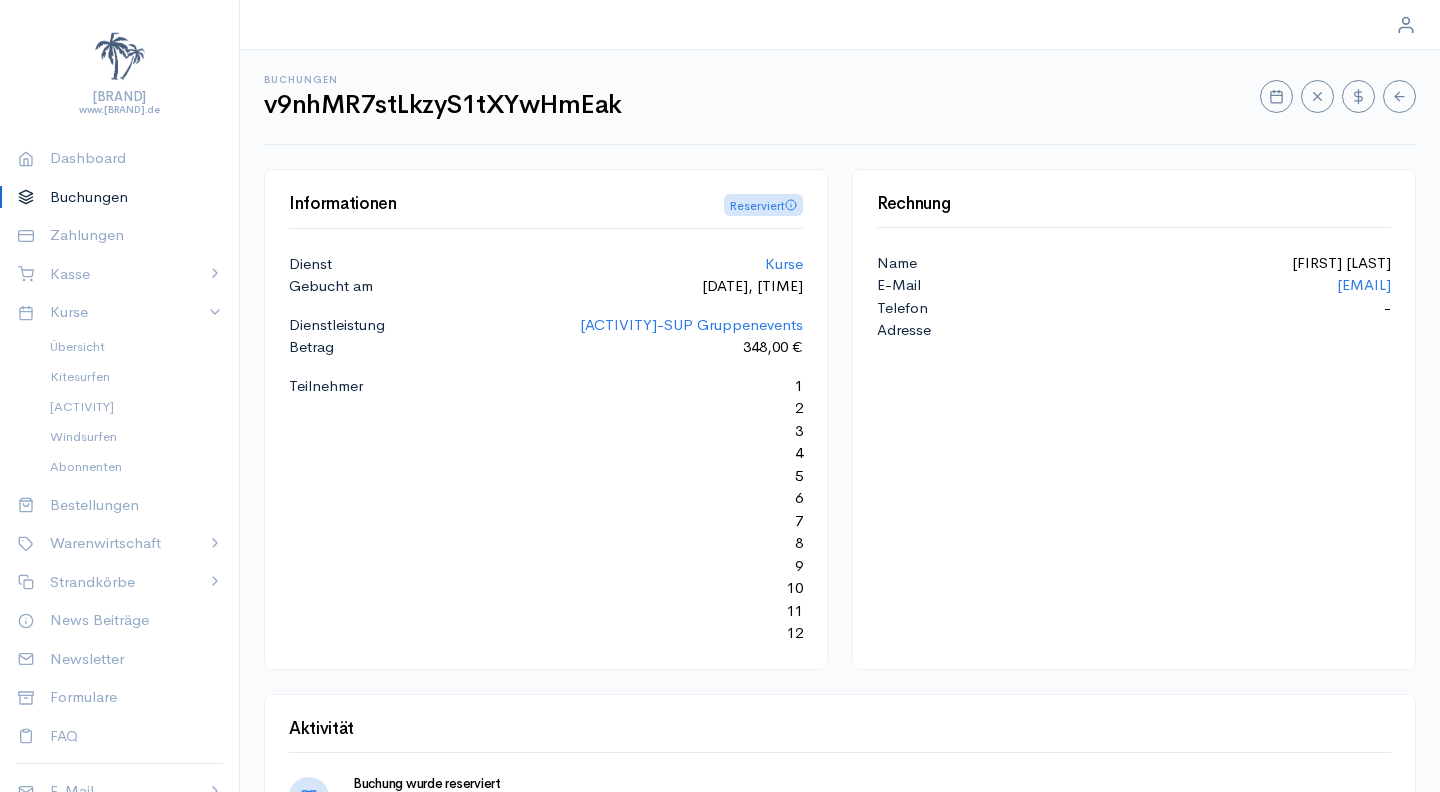 click at bounding box center [1276, 96] 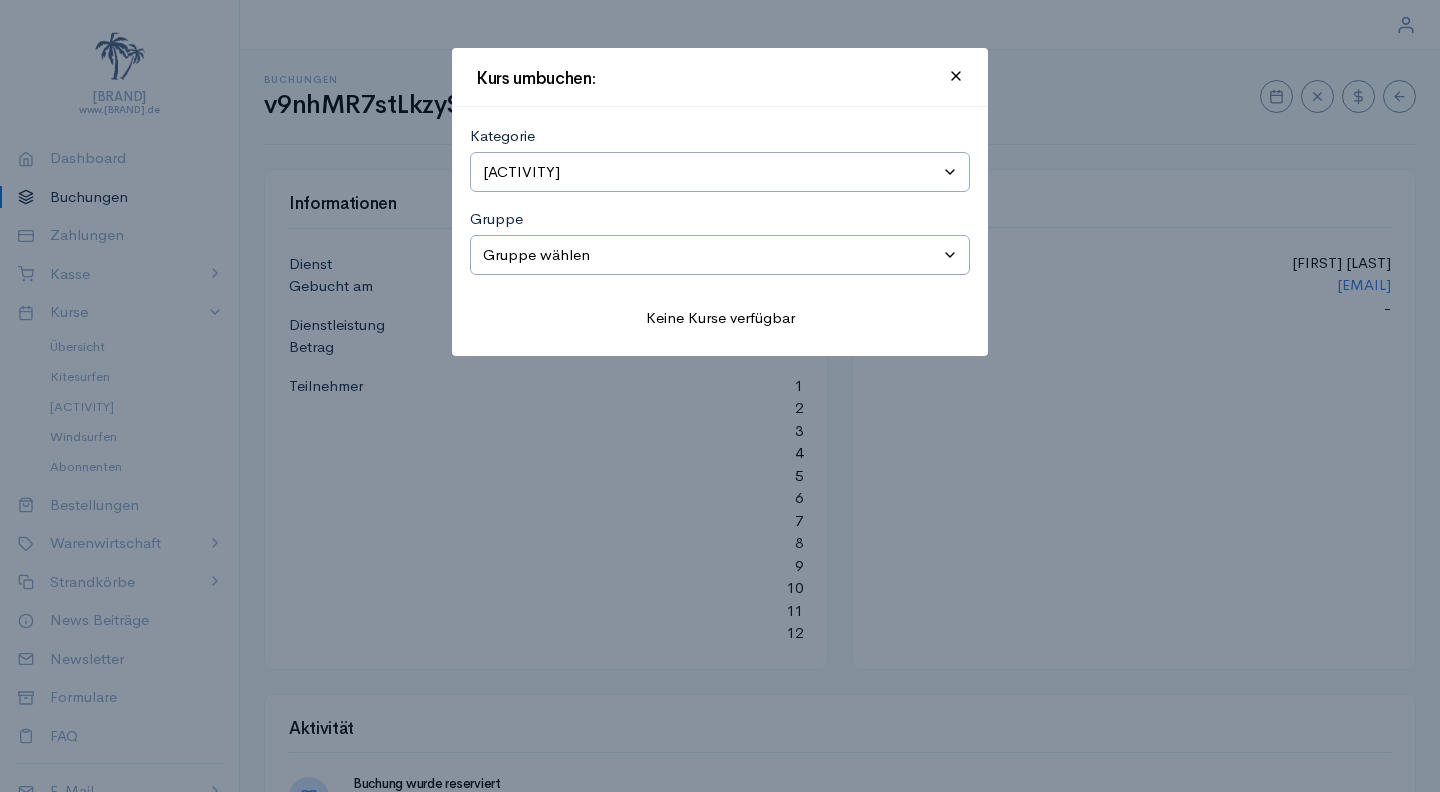 click at bounding box center (956, 76) 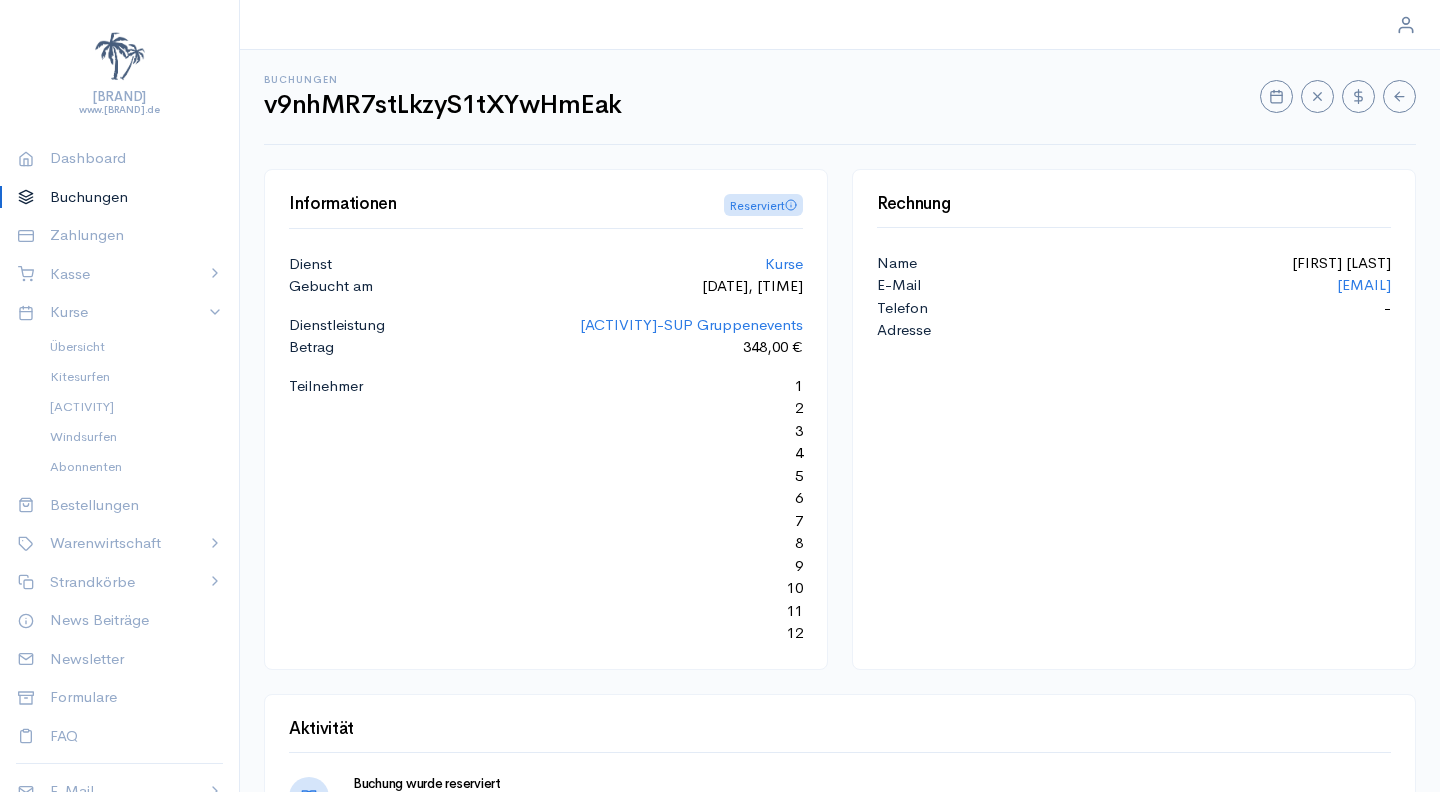 click at bounding box center (1276, 96) 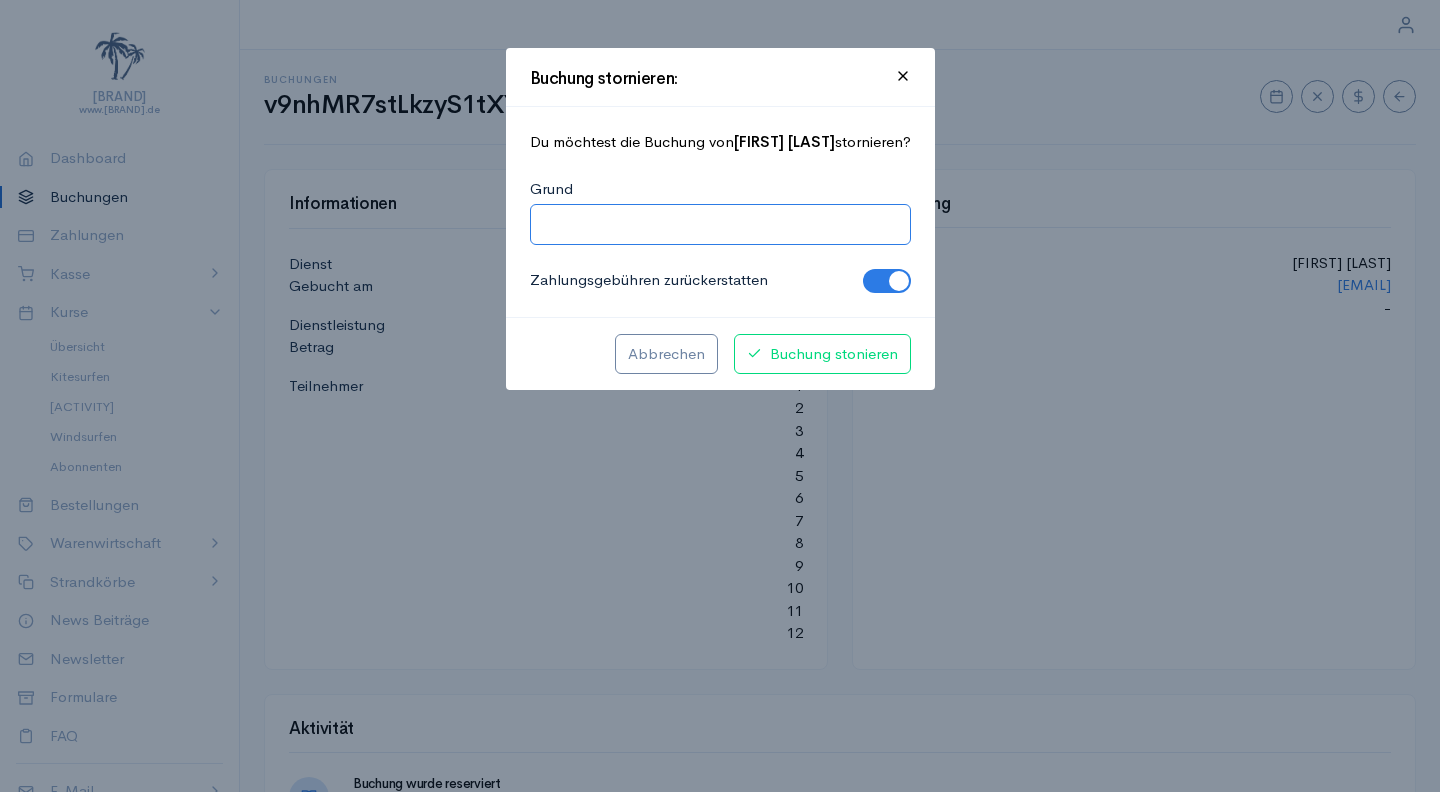 click on "Grund" at bounding box center (720, 224) 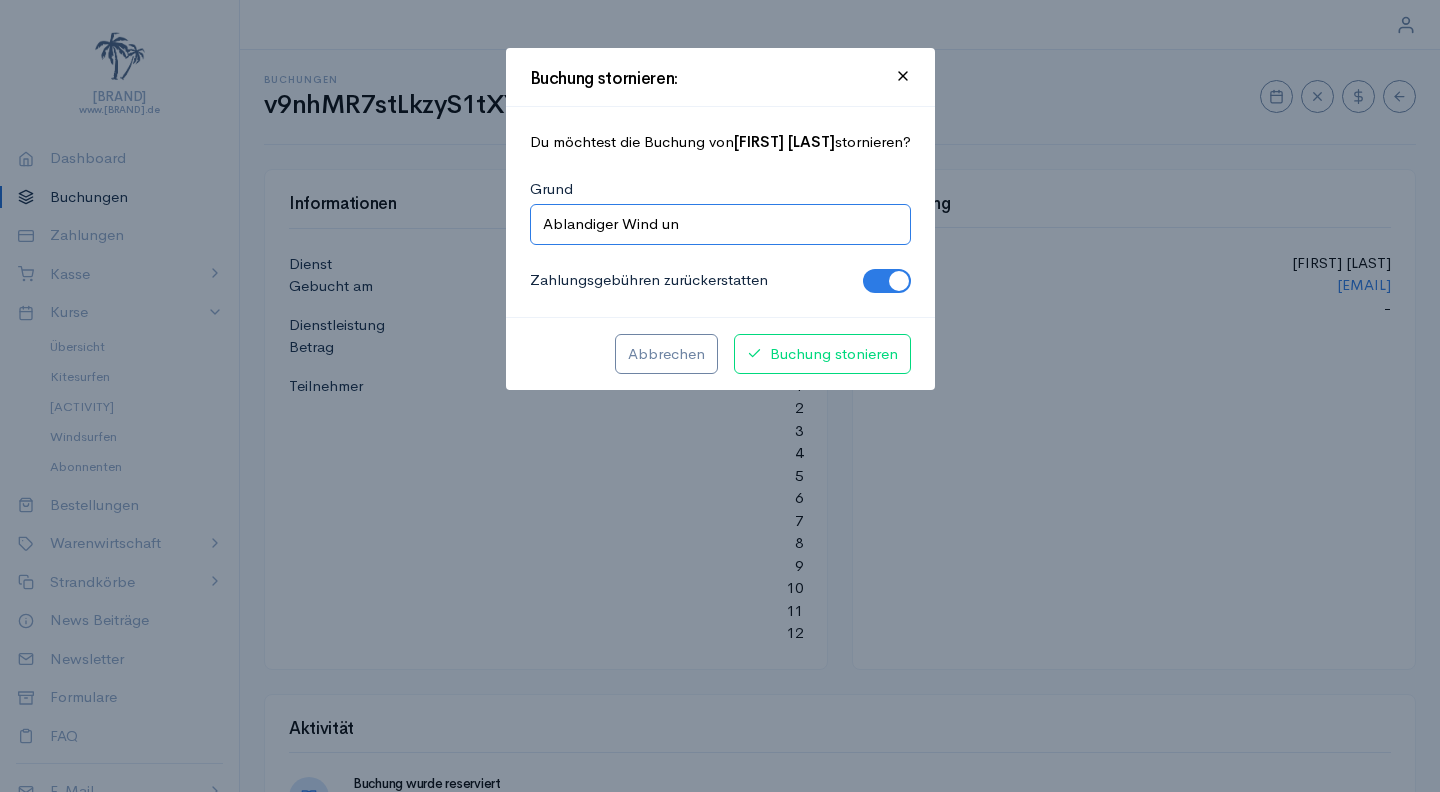 click on "Ablandiger Wind un" at bounding box center [720, 224] 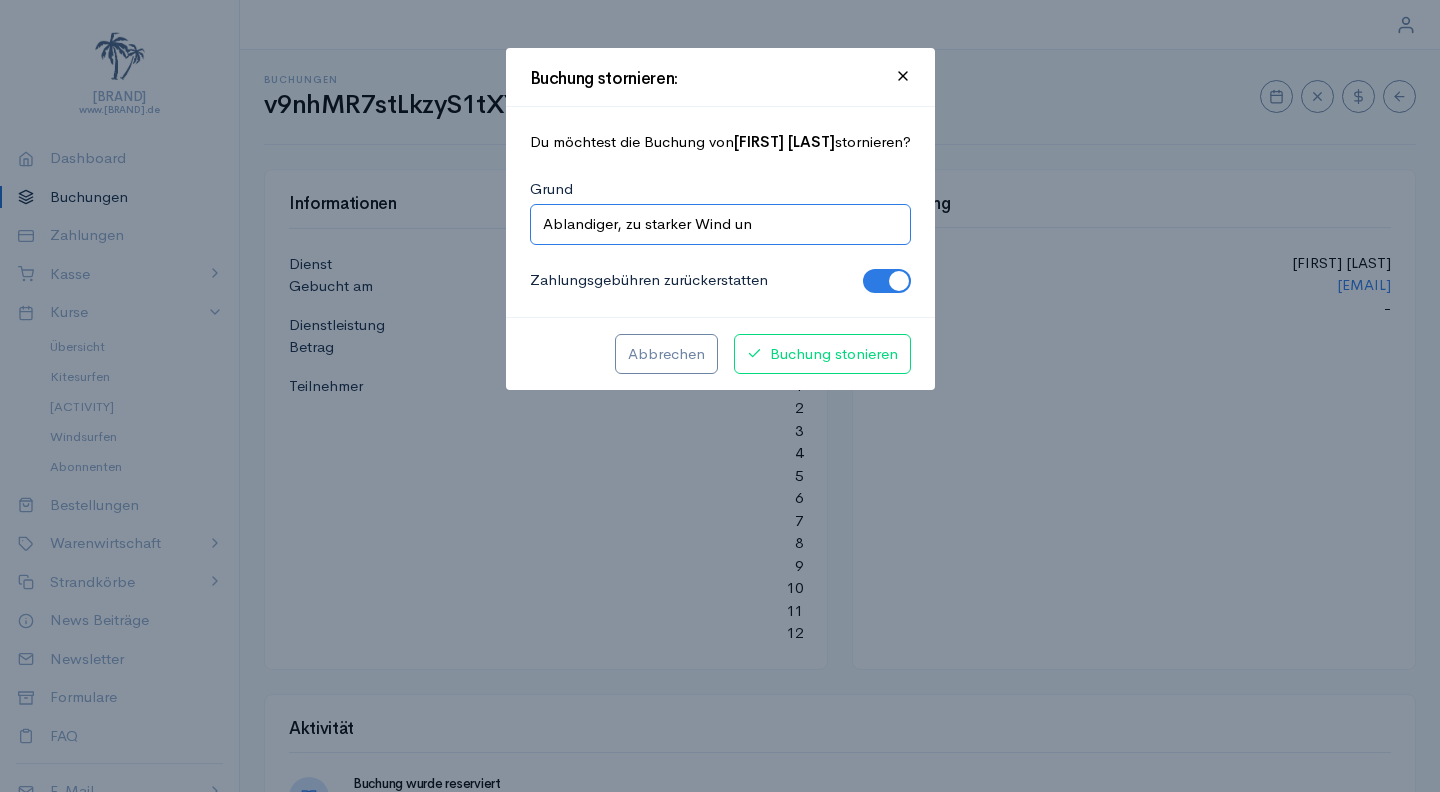 click on "Ablandiger, zu starker Wind un" at bounding box center [720, 224] 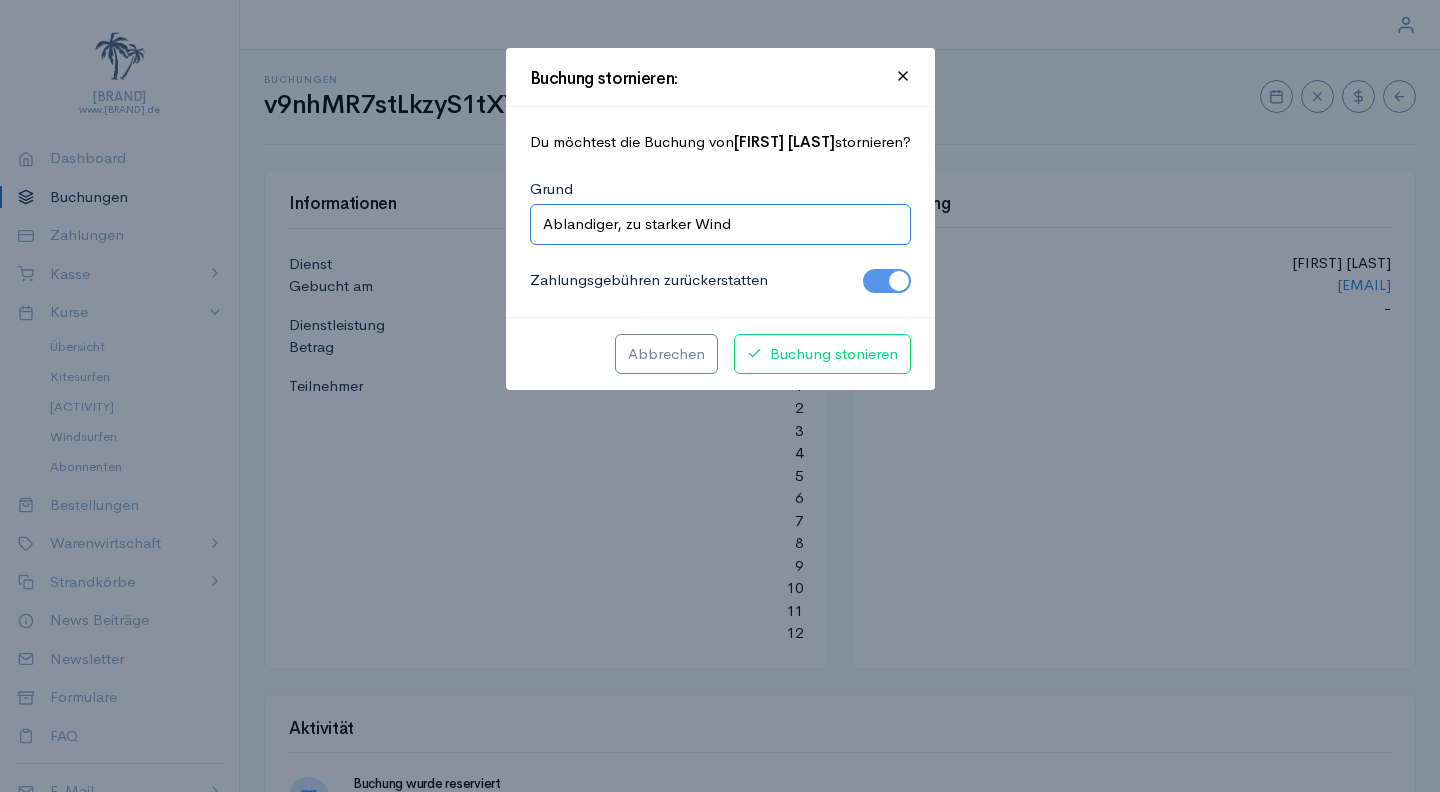 type on "Ablandiger, zu starker Wind" 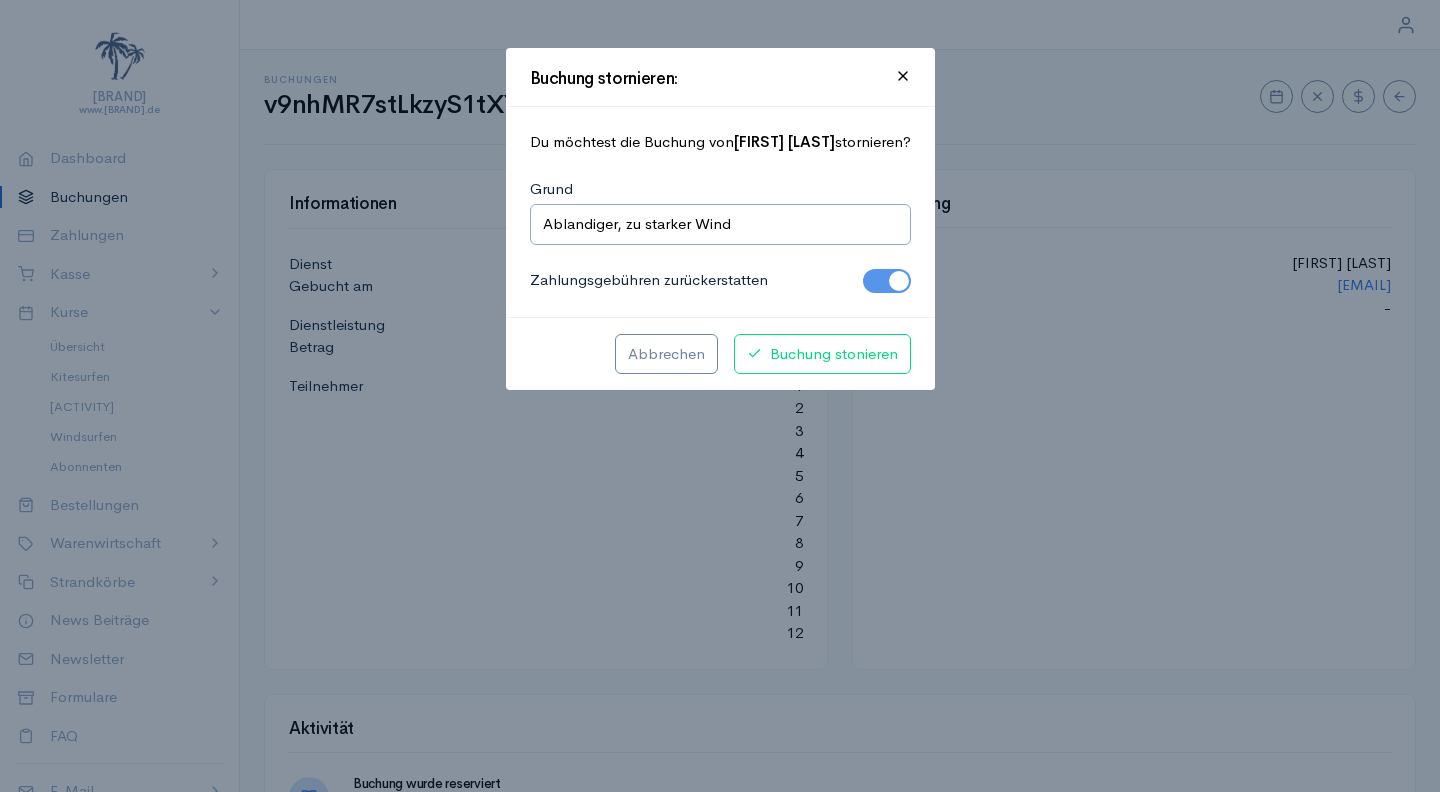 click at bounding box center [887, 281] 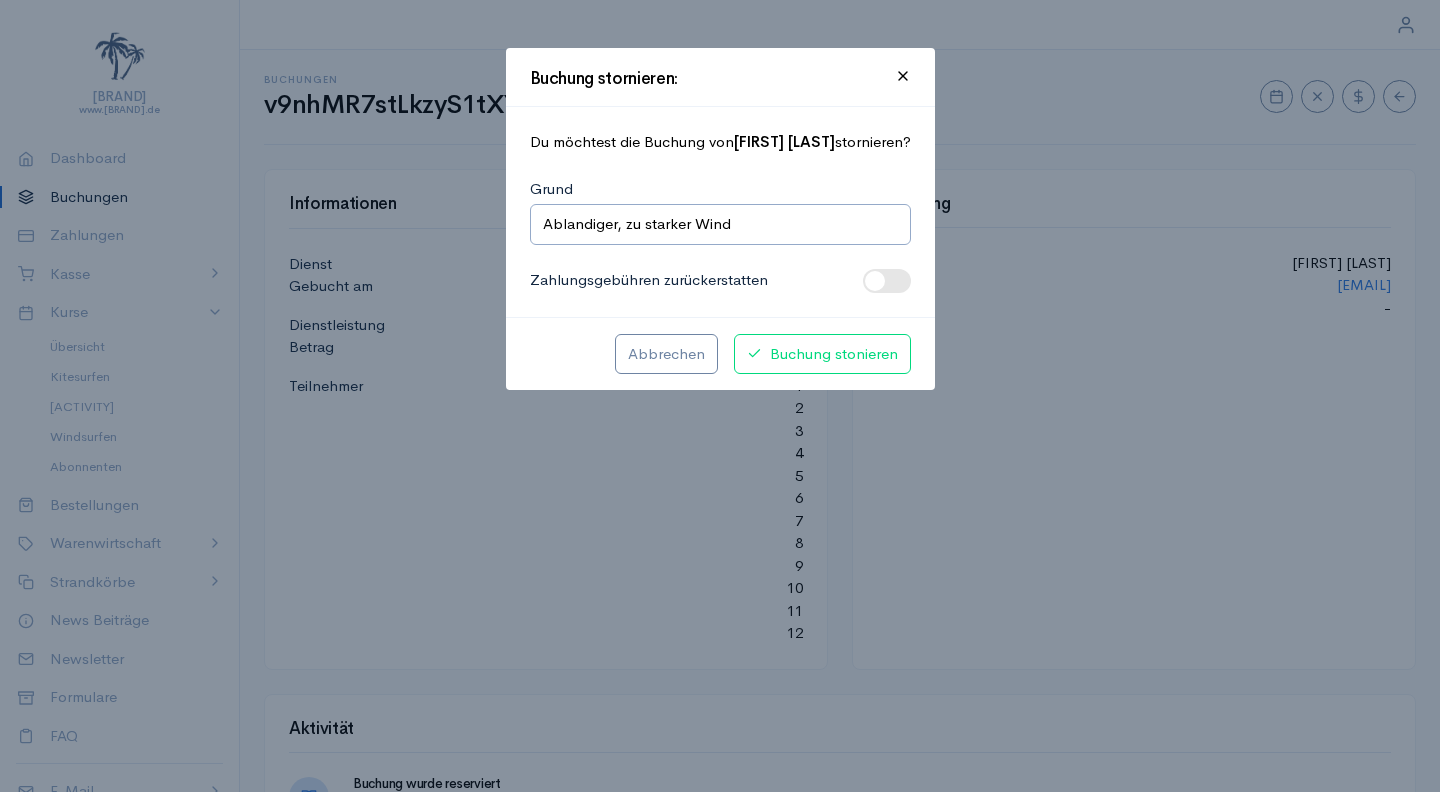 click on "Buchung stonieren" at bounding box center (822, 354) 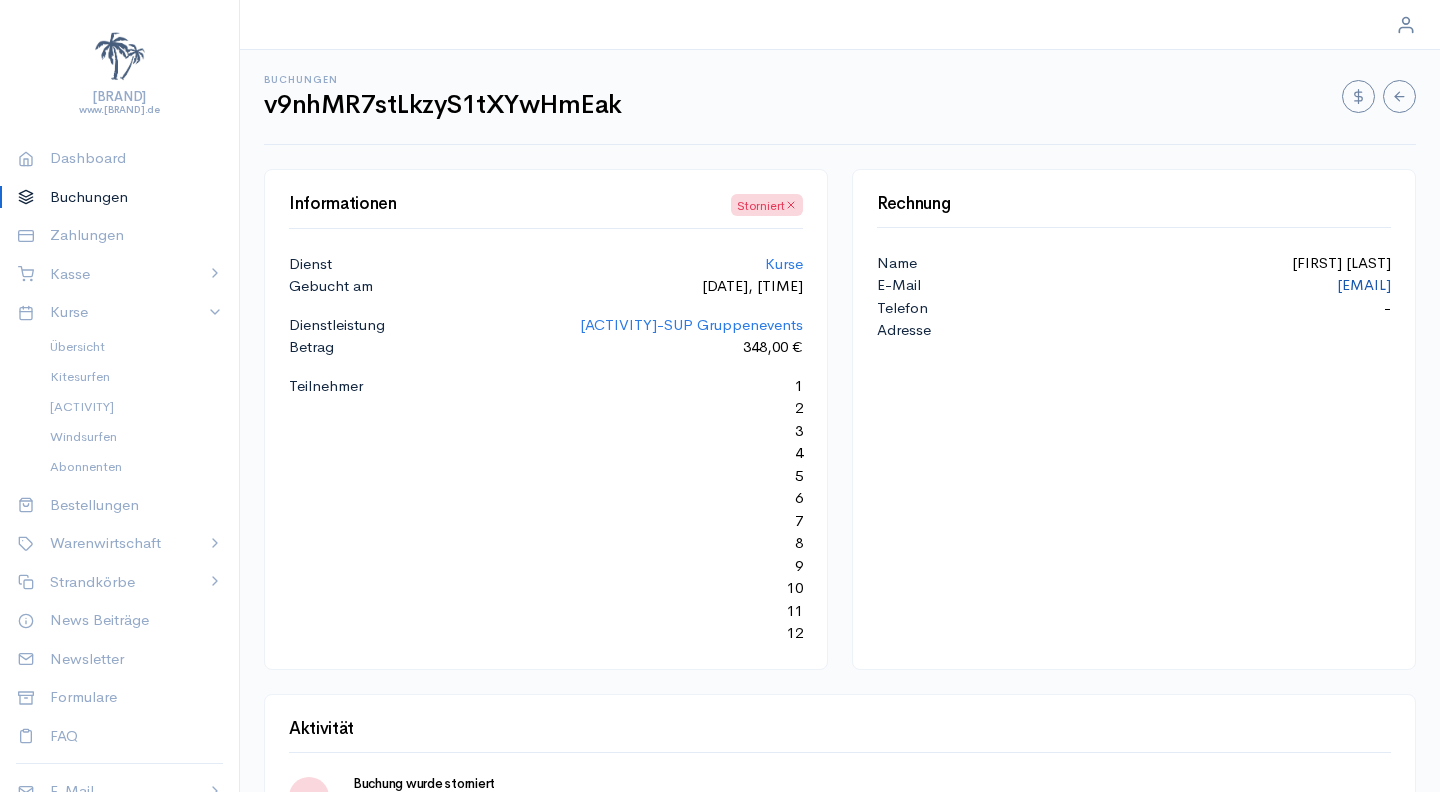 scroll, scrollTop: 0, scrollLeft: 0, axis: both 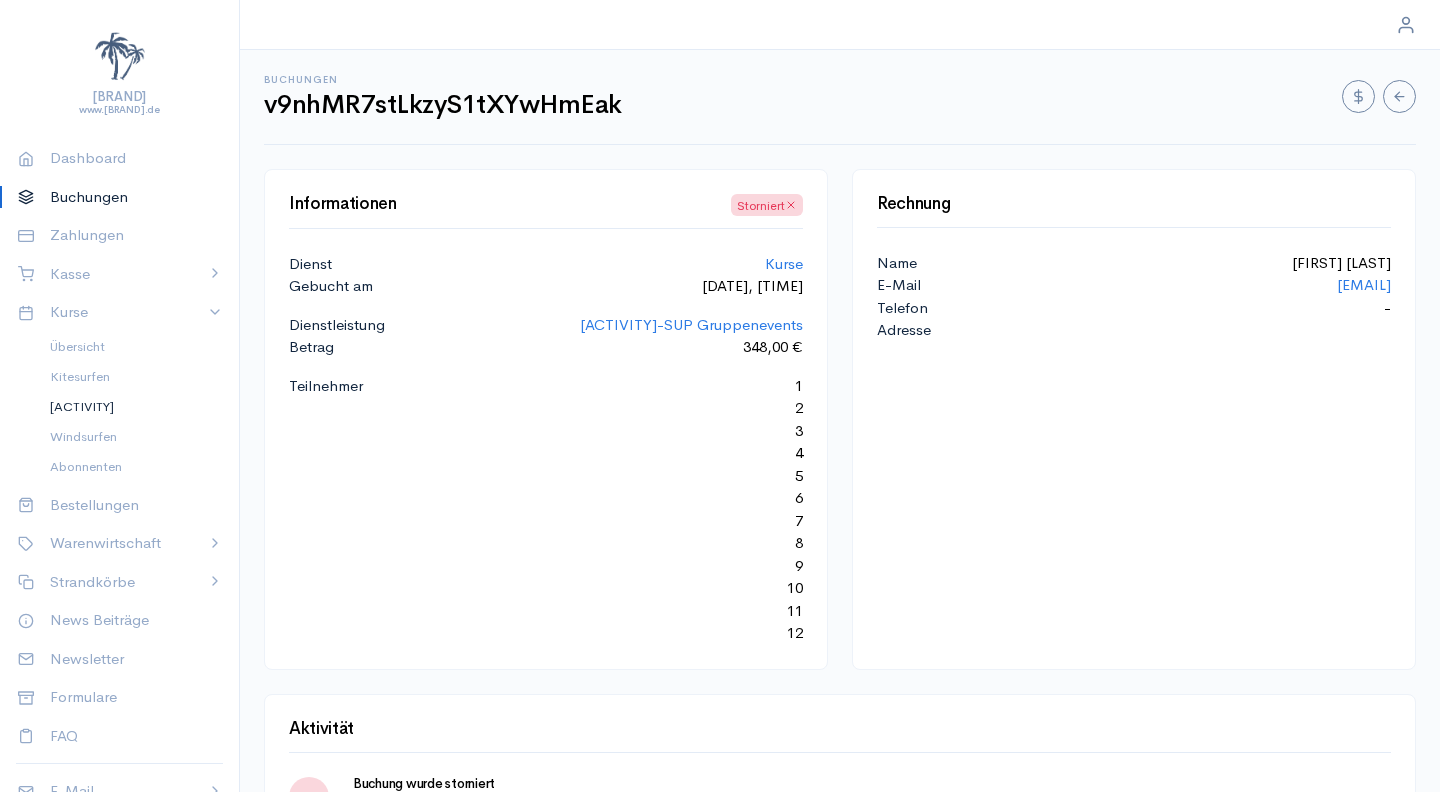 click on "[ACTIVITY]" at bounding box center (128, 407) 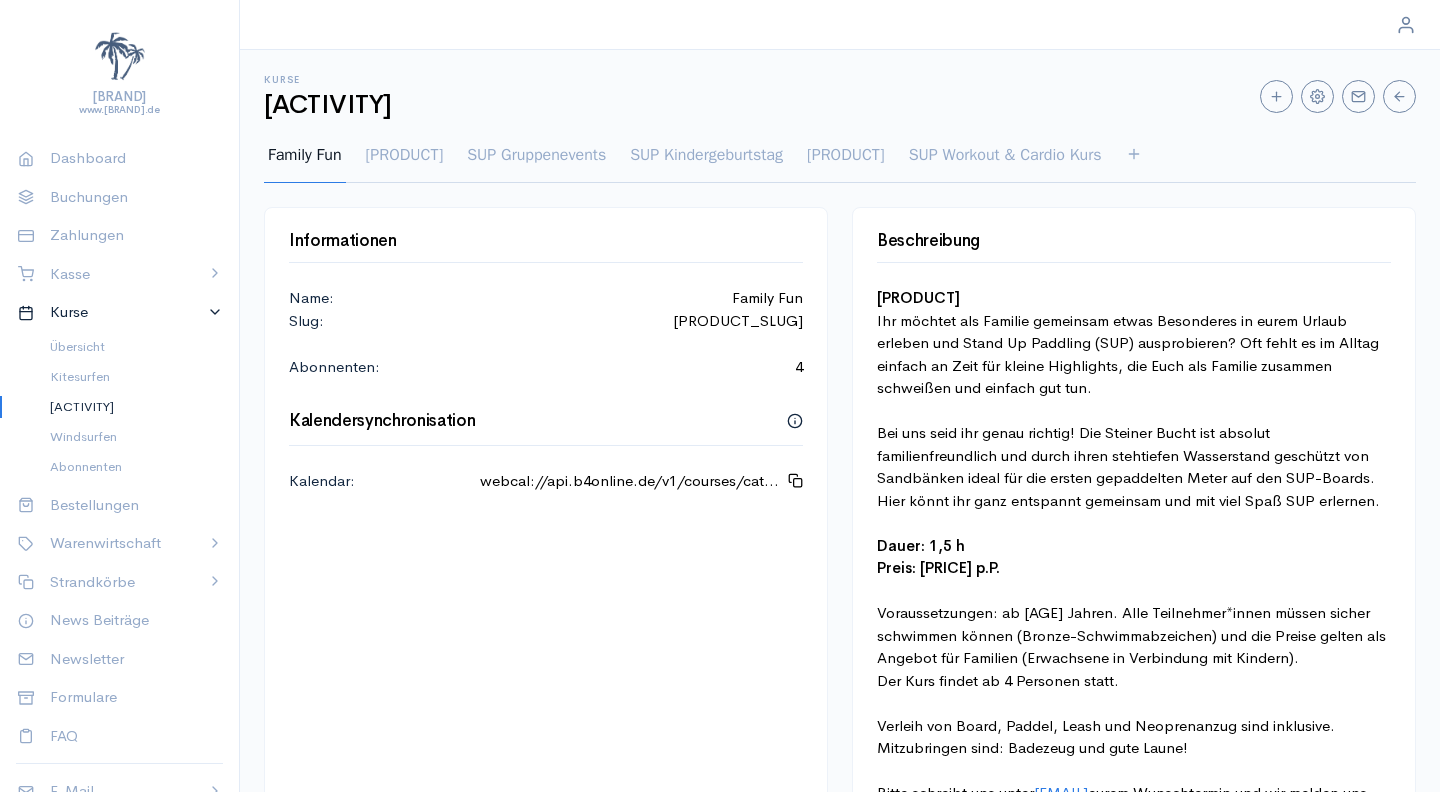 click on "SUP Gruppenevents" at bounding box center [405, 163] 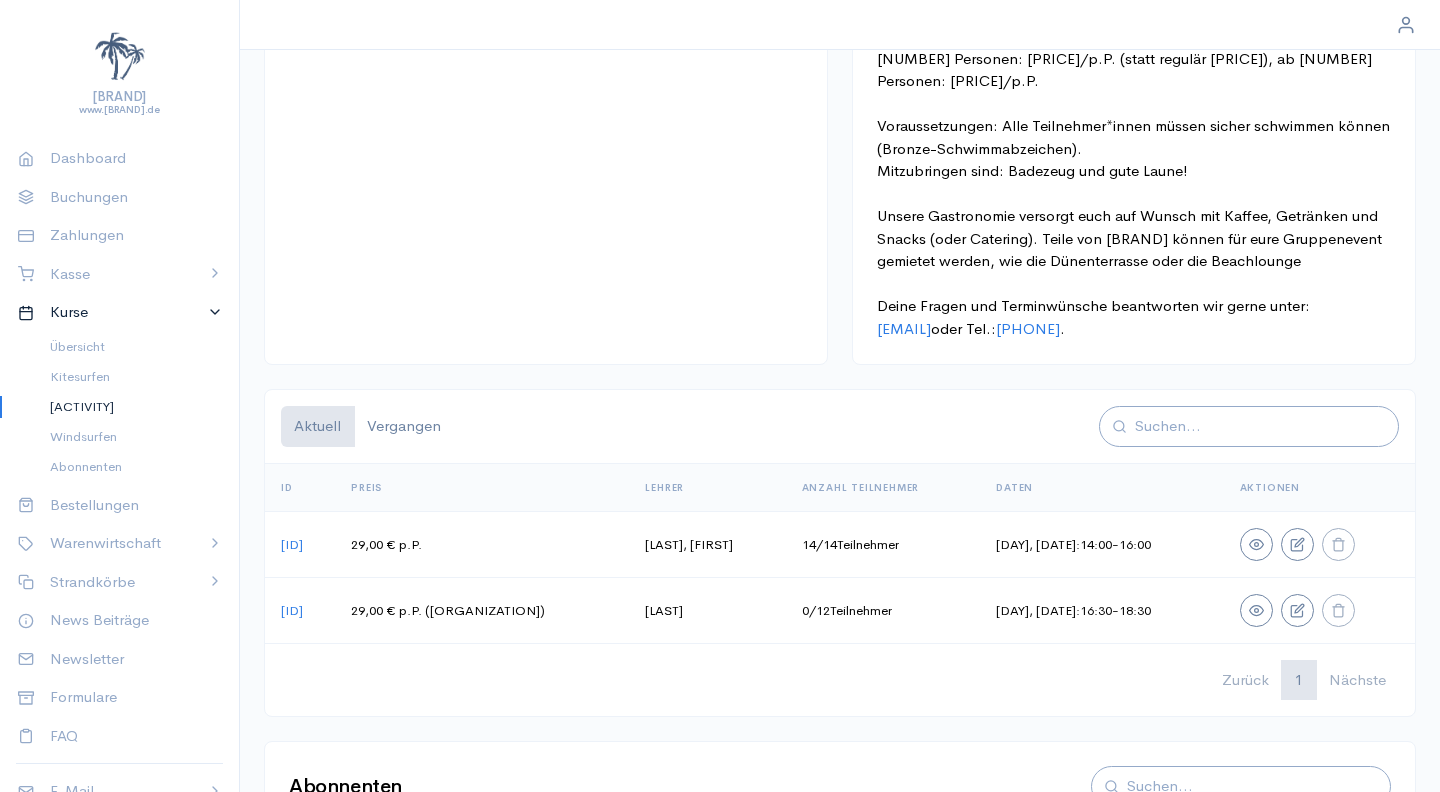 scroll, scrollTop: 668, scrollLeft: 0, axis: vertical 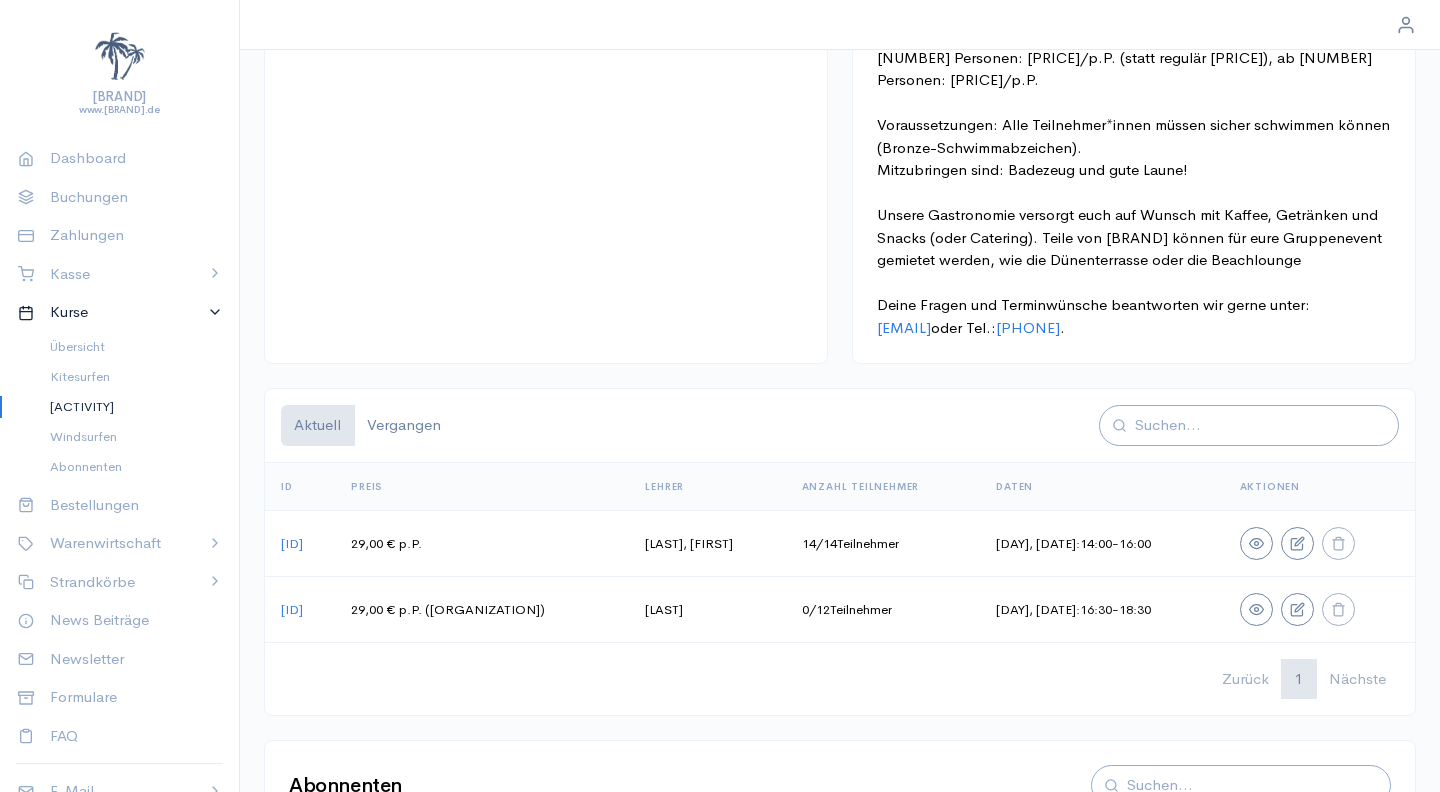 click at bounding box center (1256, 543) 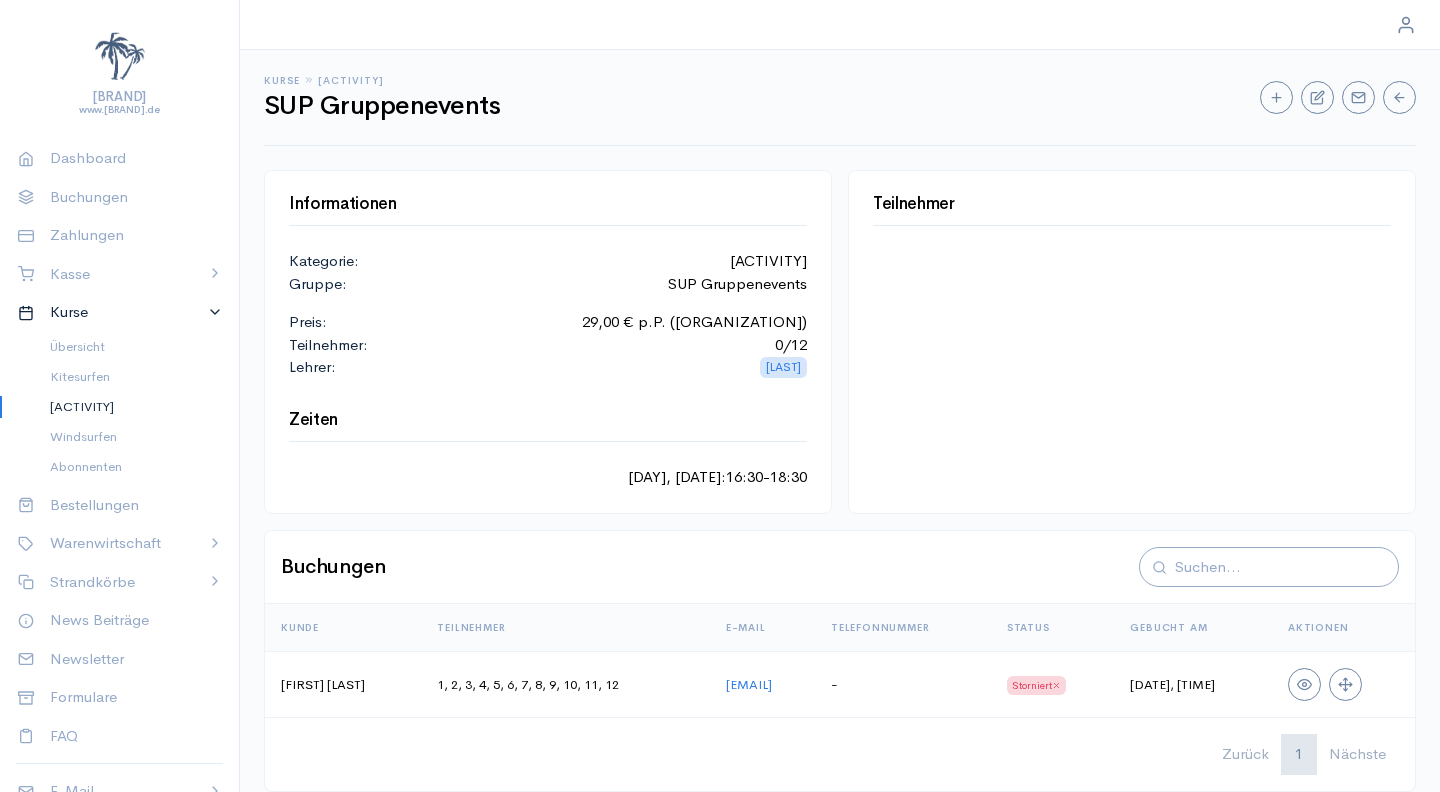 scroll, scrollTop: 0, scrollLeft: 0, axis: both 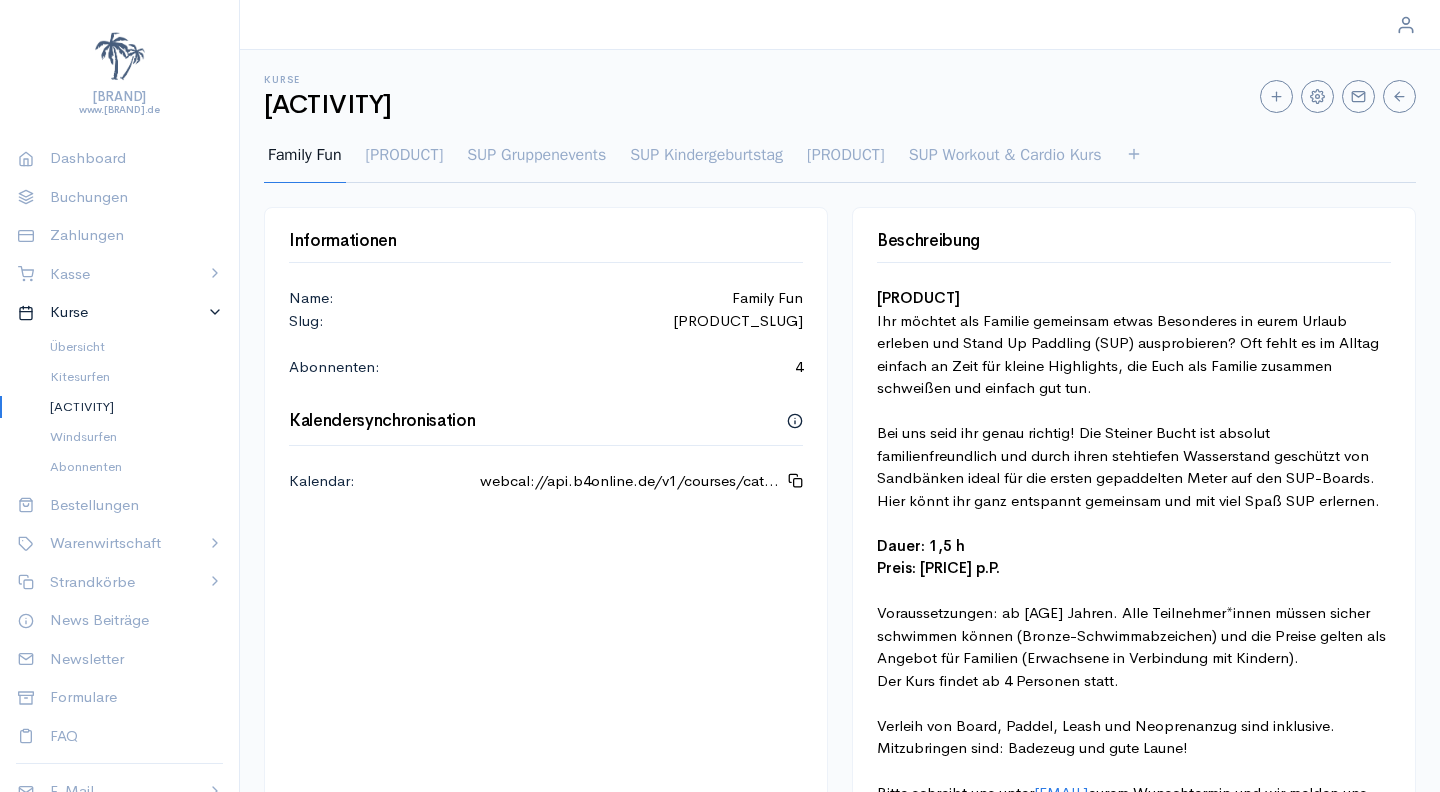 click on "SUP Gruppenevents" at bounding box center [405, 163] 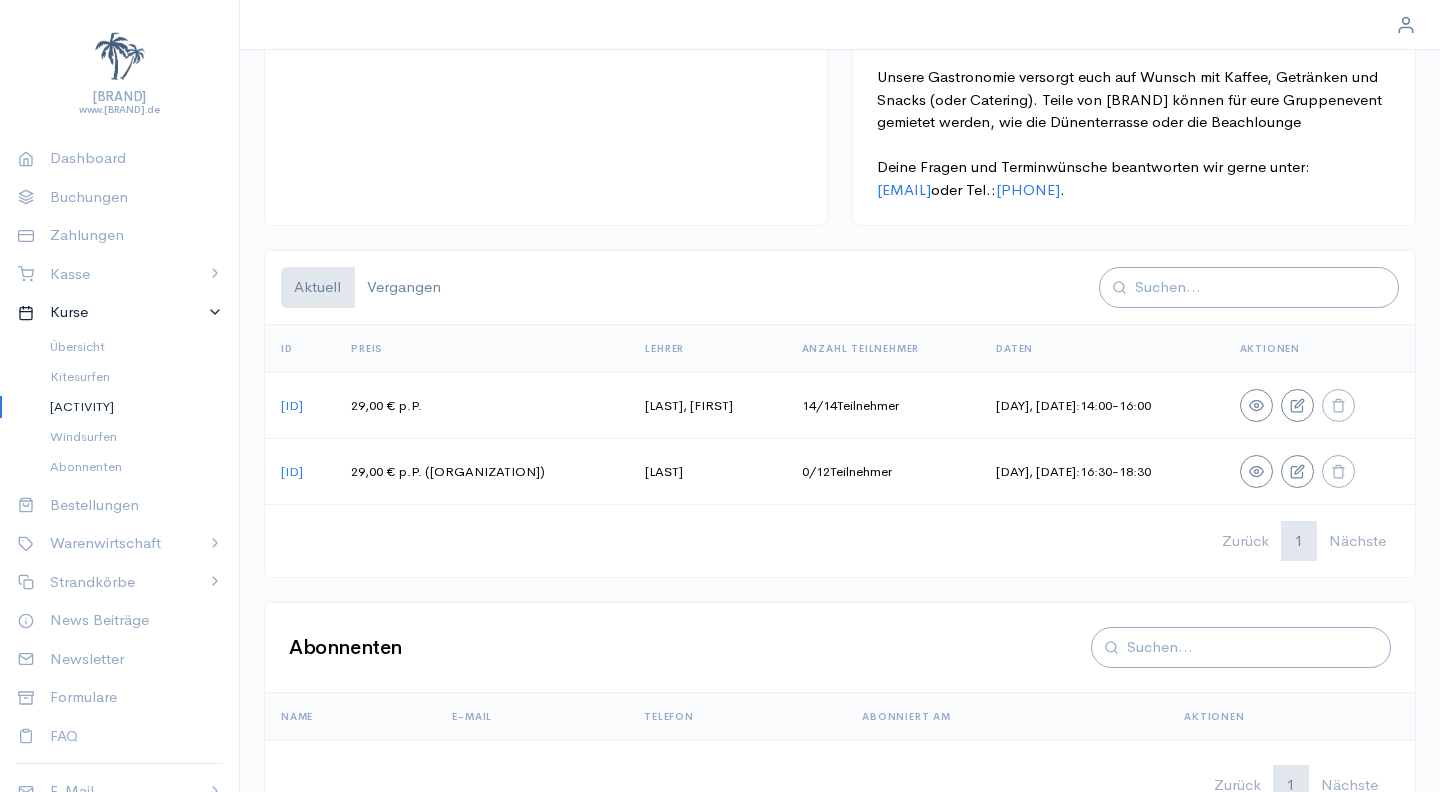 scroll, scrollTop: 805, scrollLeft: 0, axis: vertical 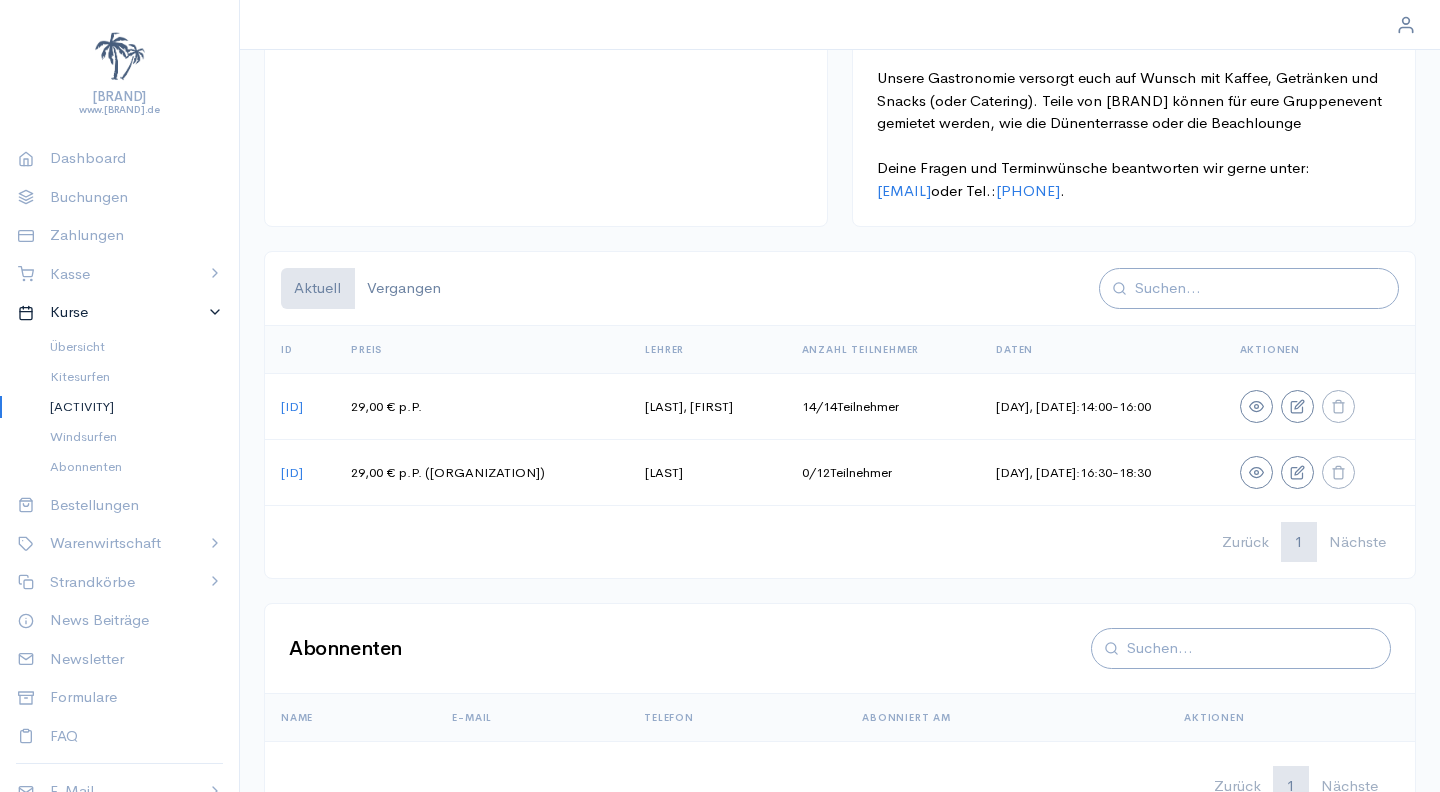 click at bounding box center [1256, 406] 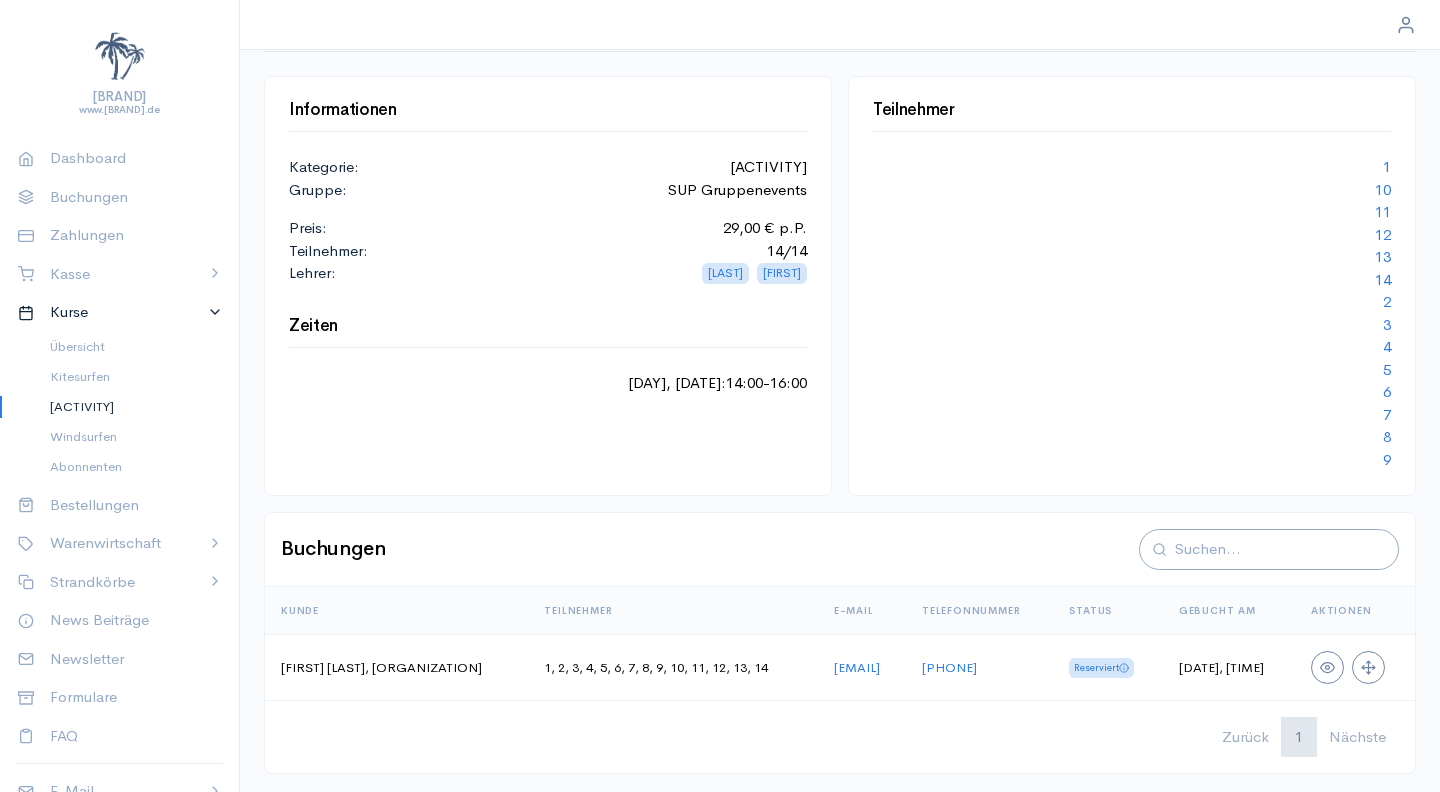 scroll, scrollTop: 92, scrollLeft: 0, axis: vertical 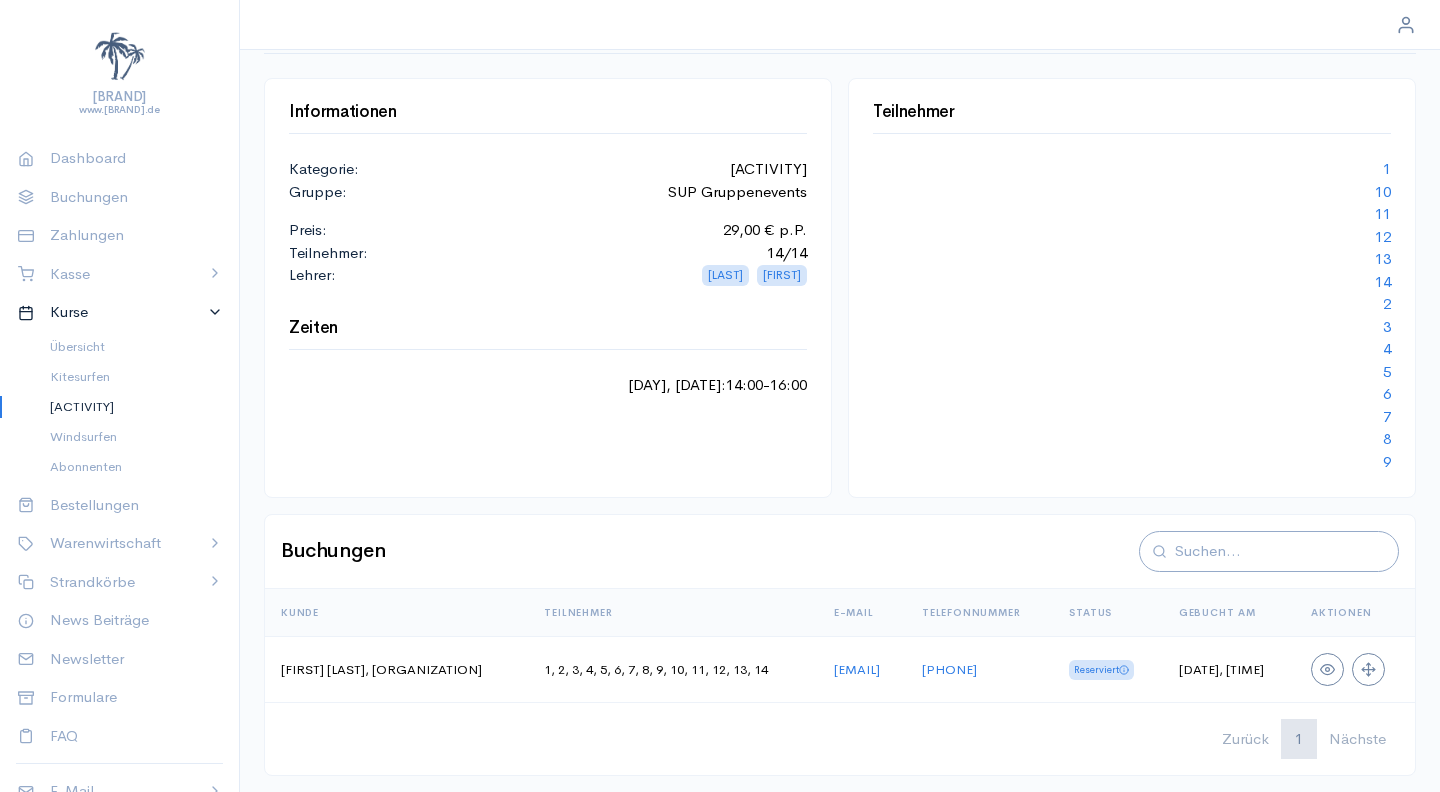 click at bounding box center (1327, 669) 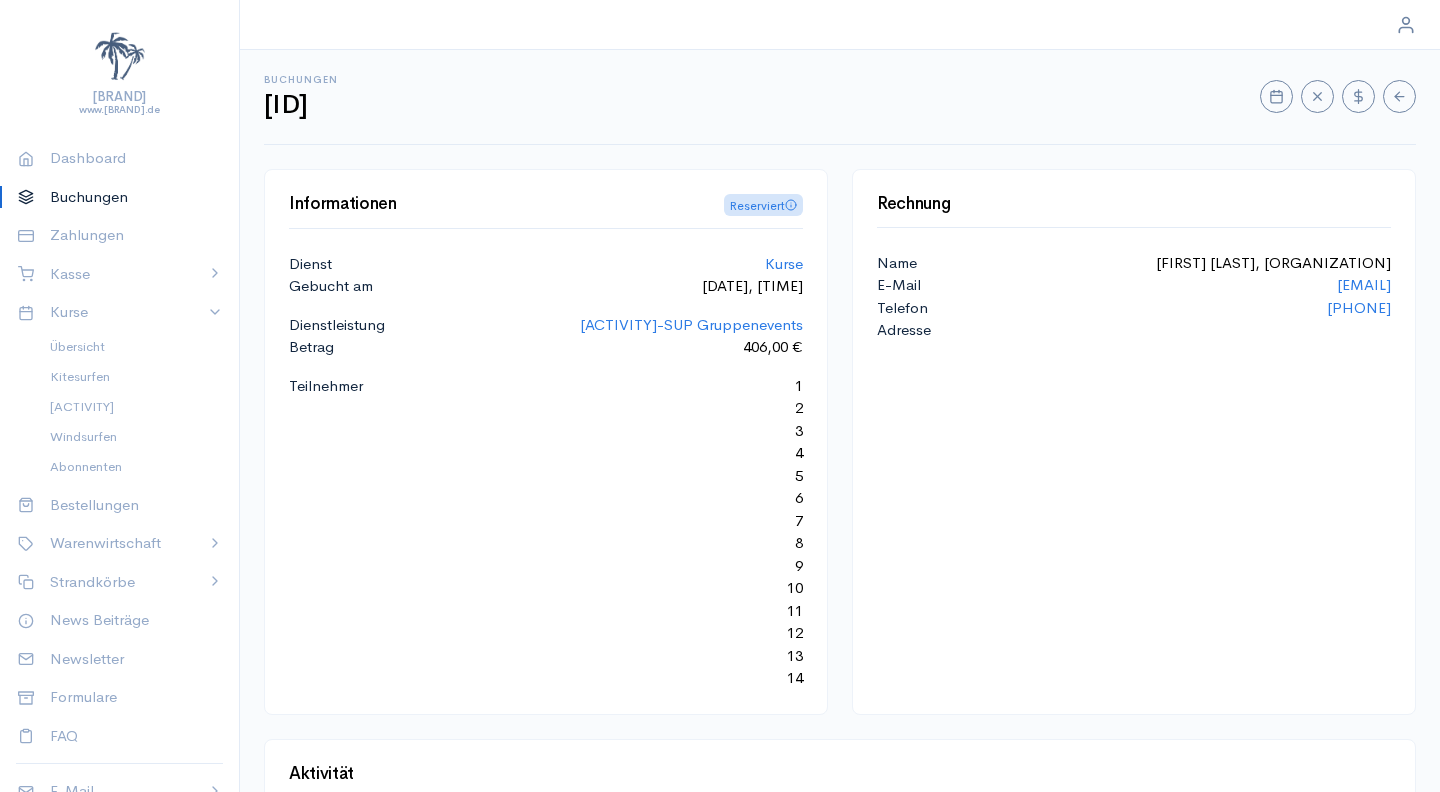 scroll, scrollTop: 0, scrollLeft: 0, axis: both 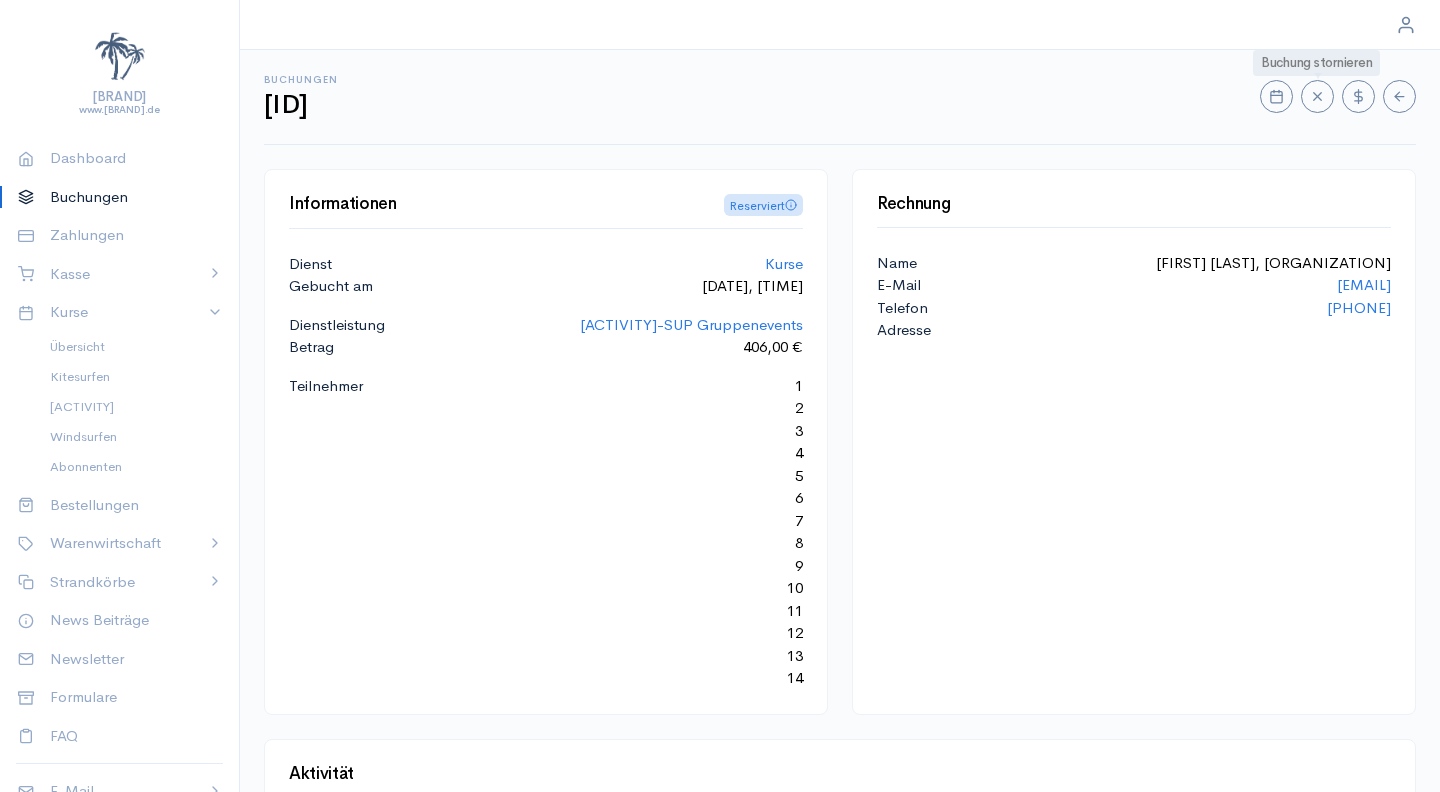 click at bounding box center [1276, 96] 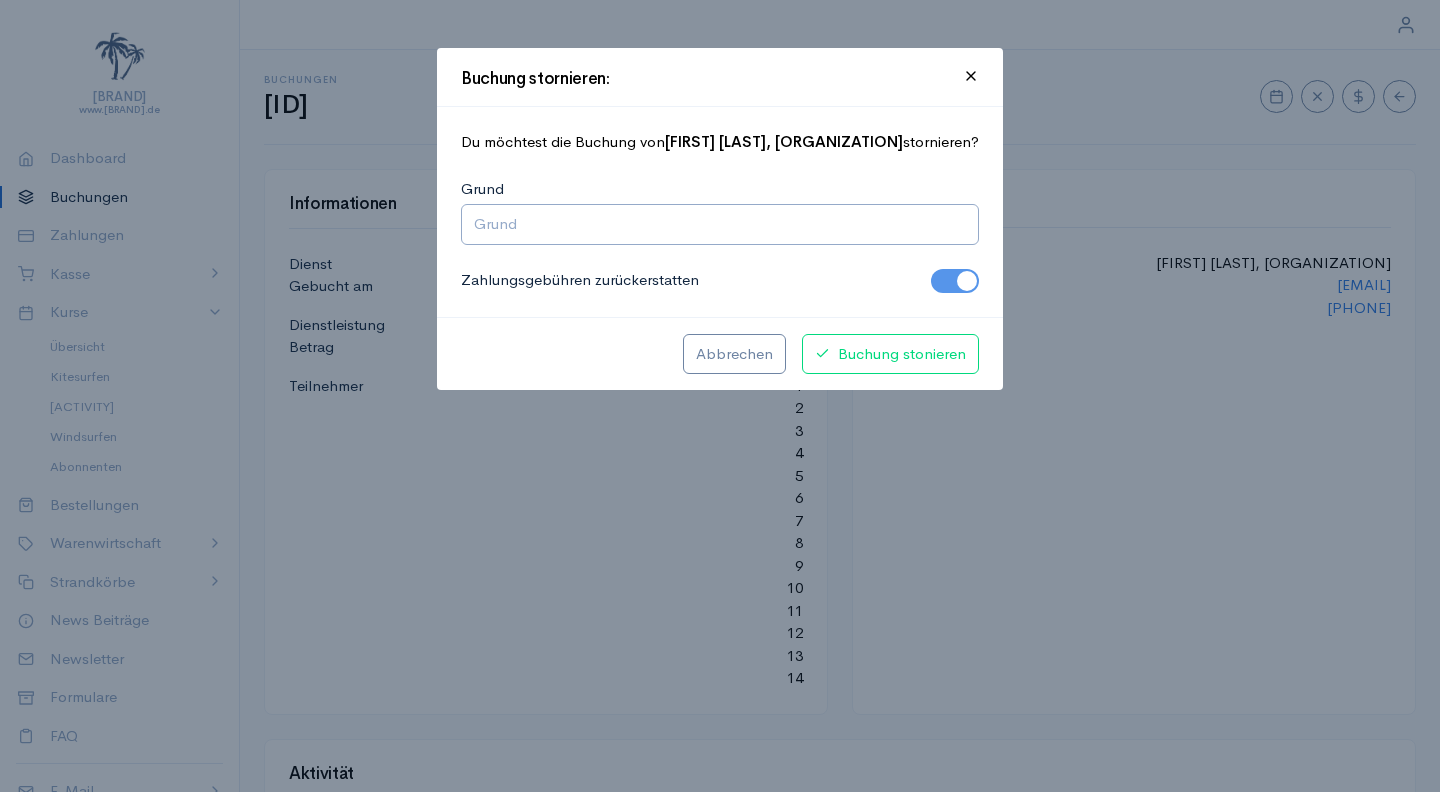 click at bounding box center (955, 281) 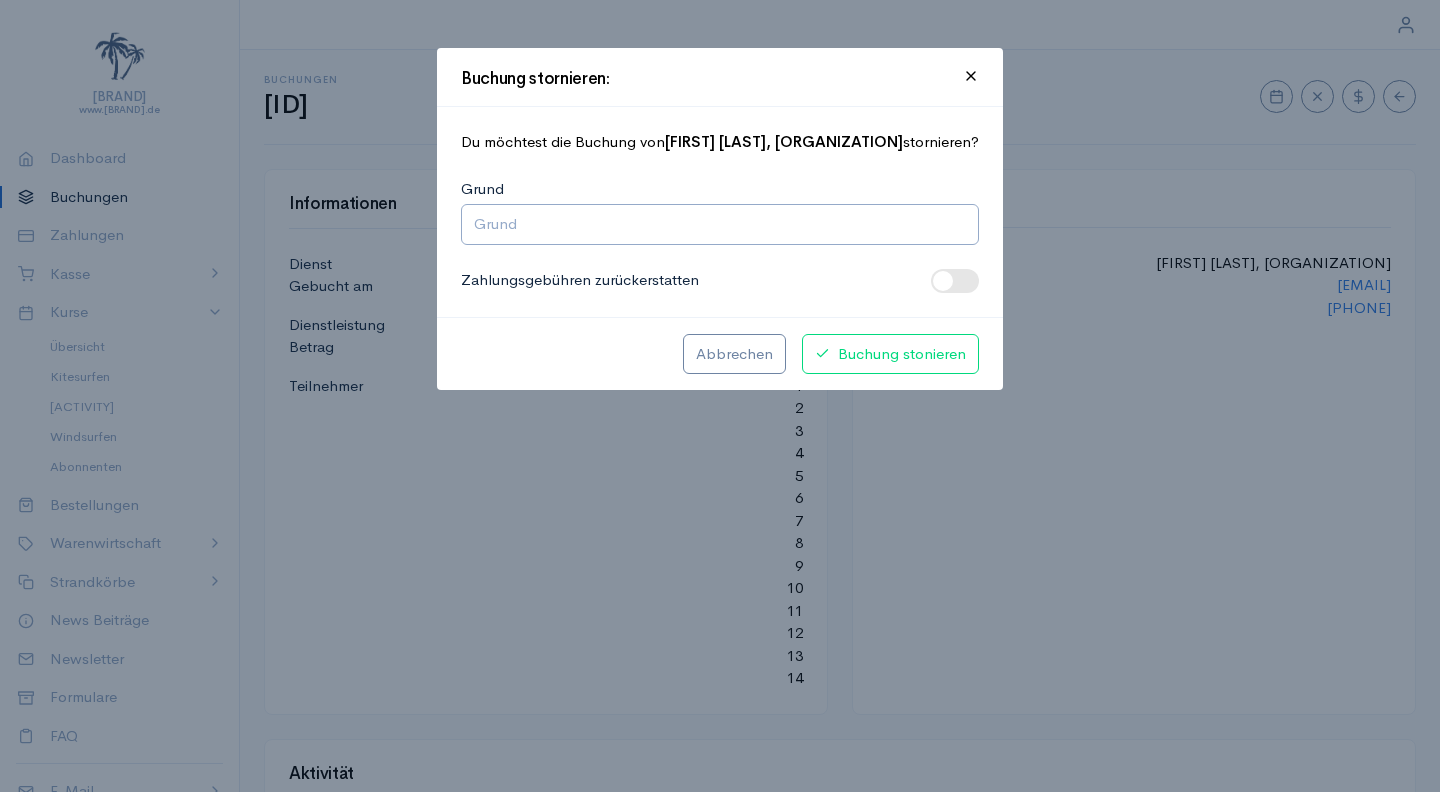 click at bounding box center (720, 224) 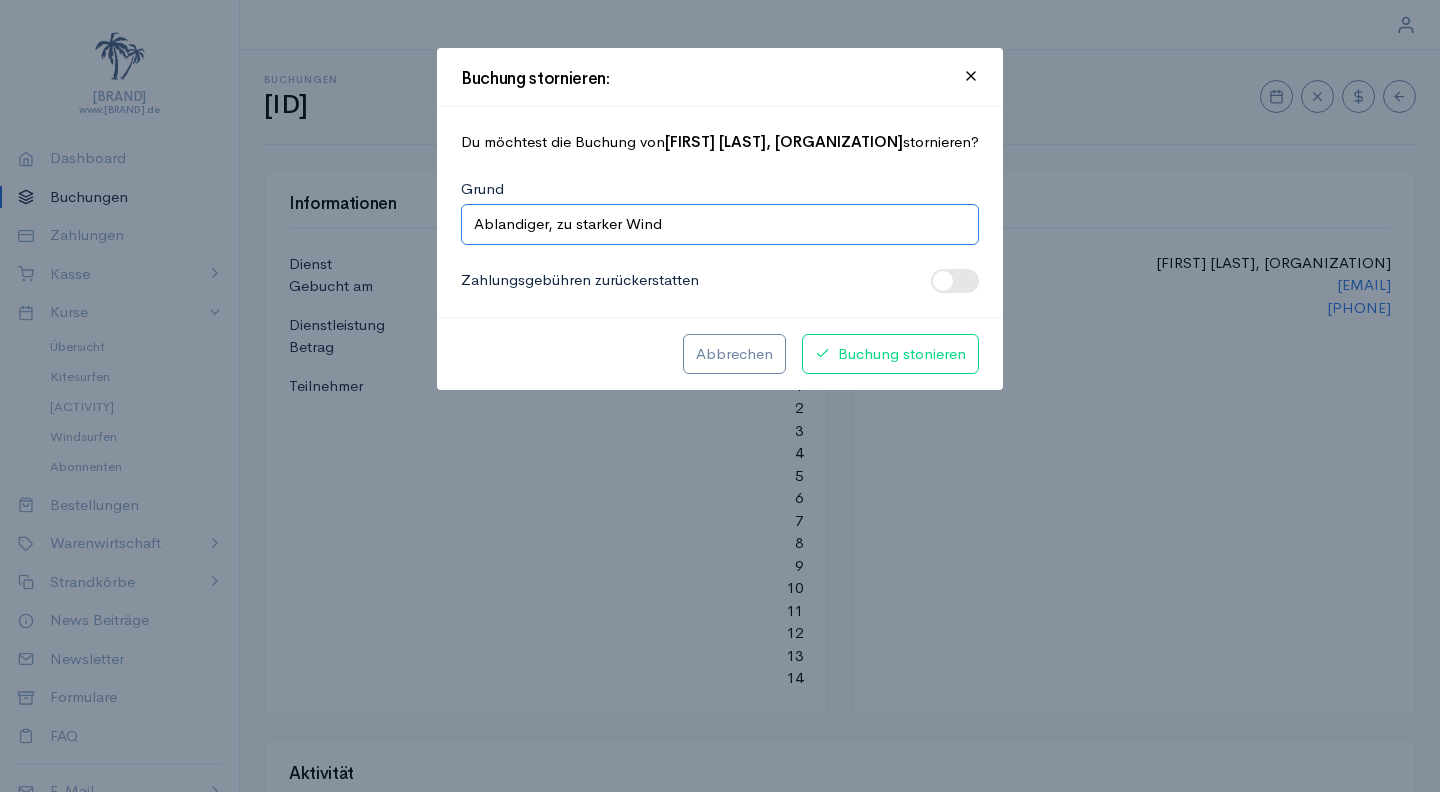 type on "Ablandiger, zu starker Wind" 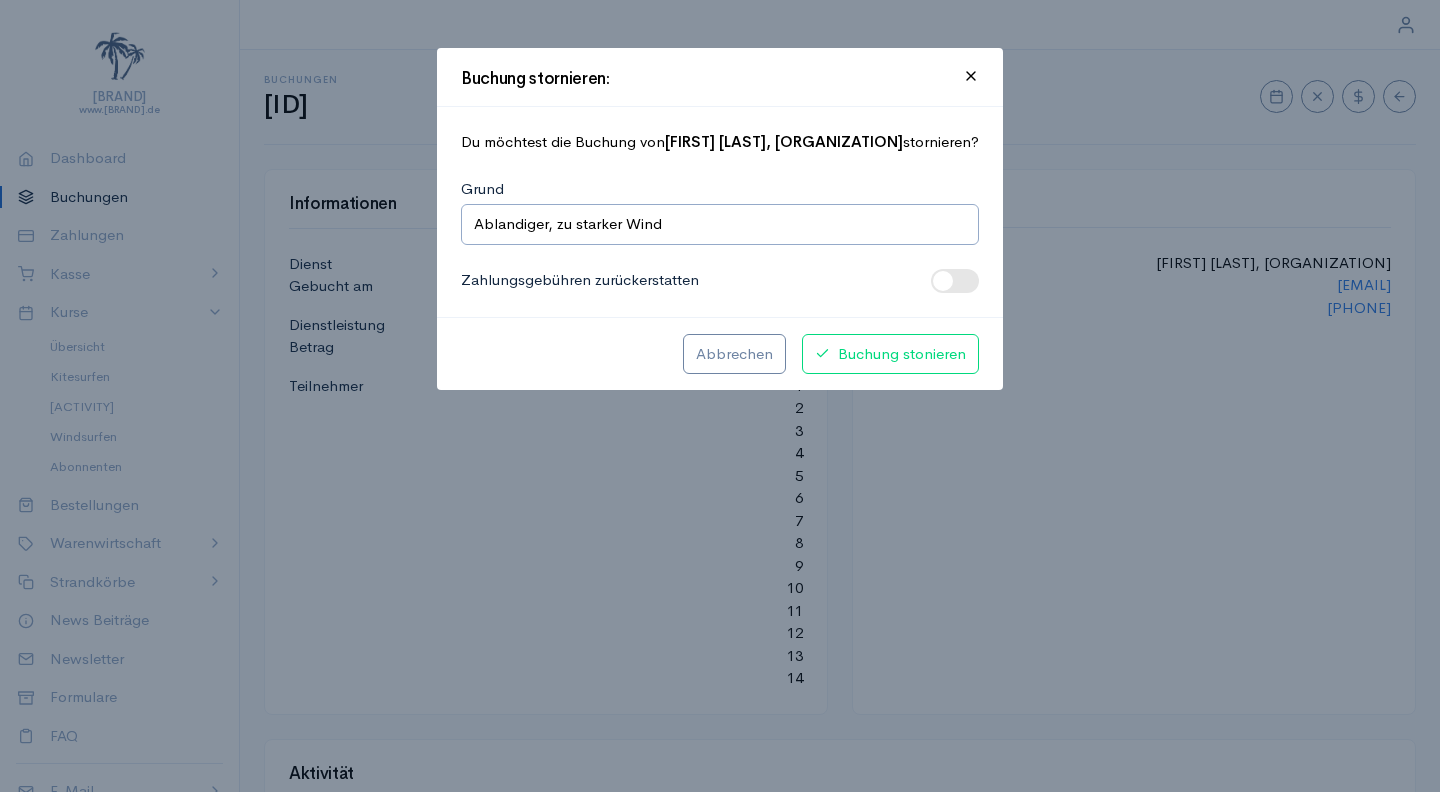 click on "Buchung stonieren" at bounding box center [890, 354] 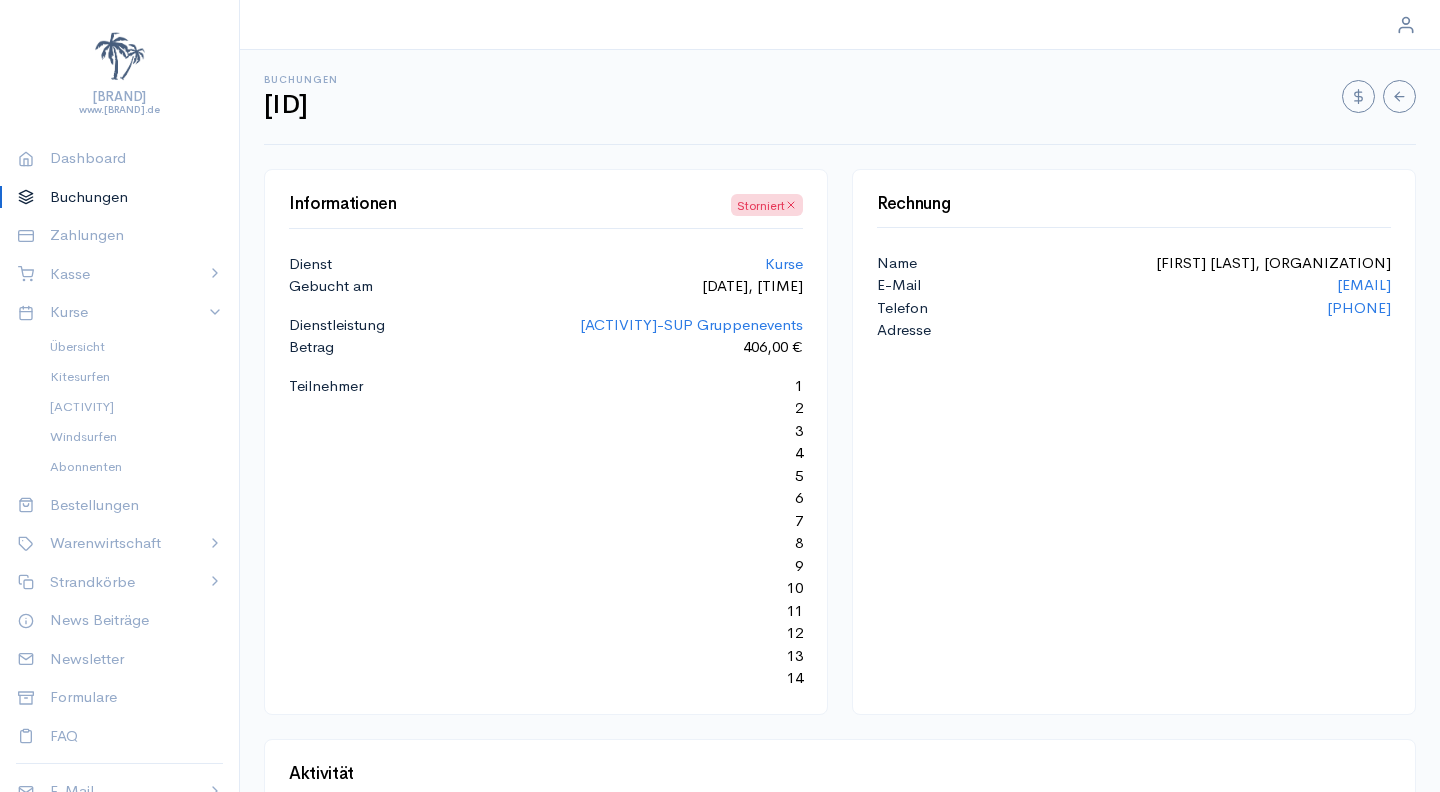 scroll, scrollTop: 0, scrollLeft: 0, axis: both 